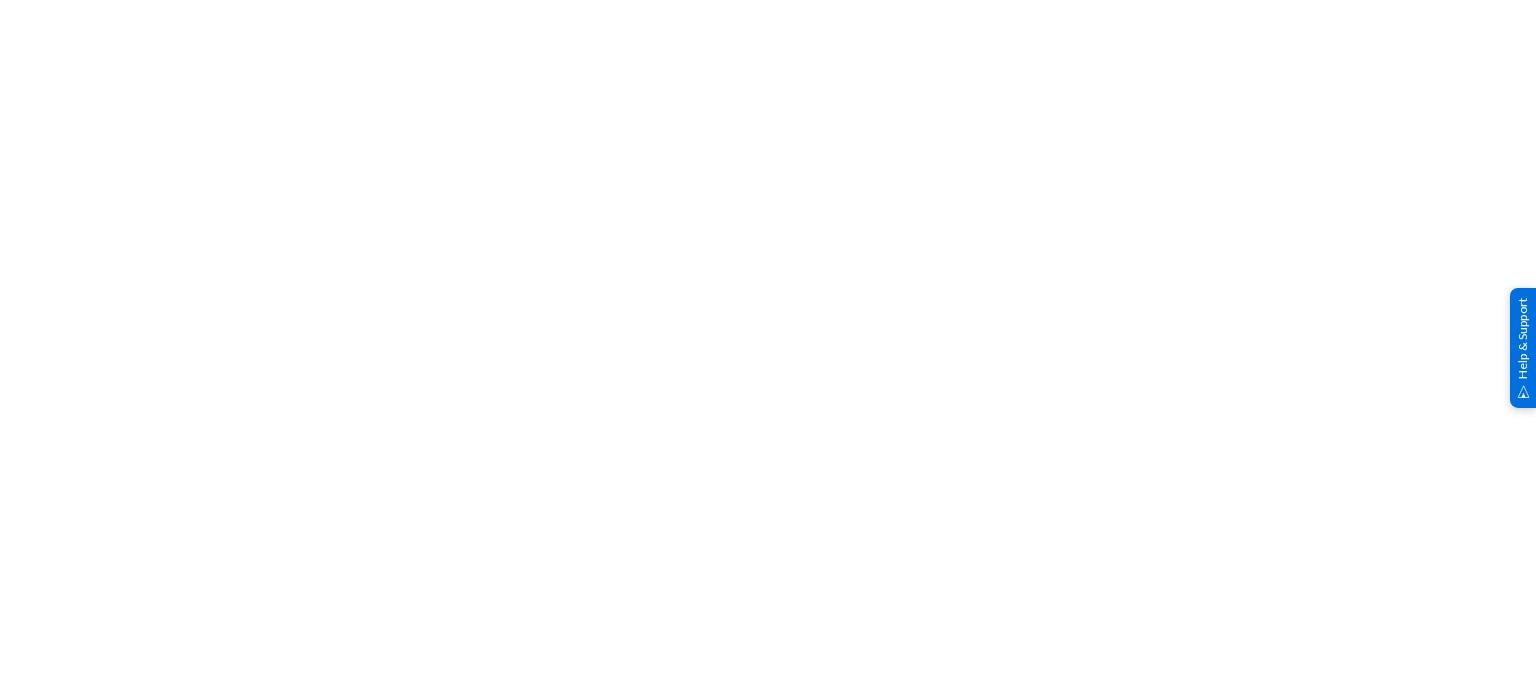 scroll, scrollTop: 0, scrollLeft: 0, axis: both 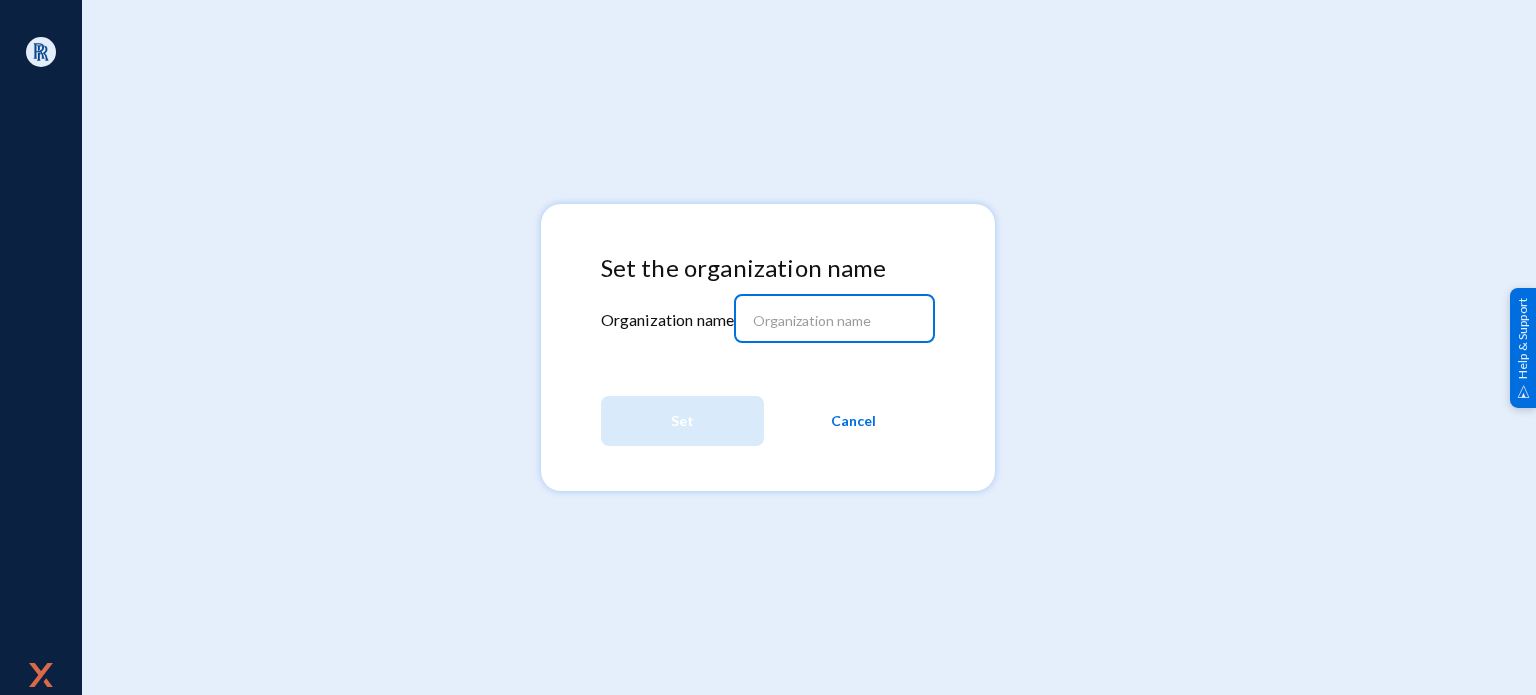 click at bounding box center (839, 321) 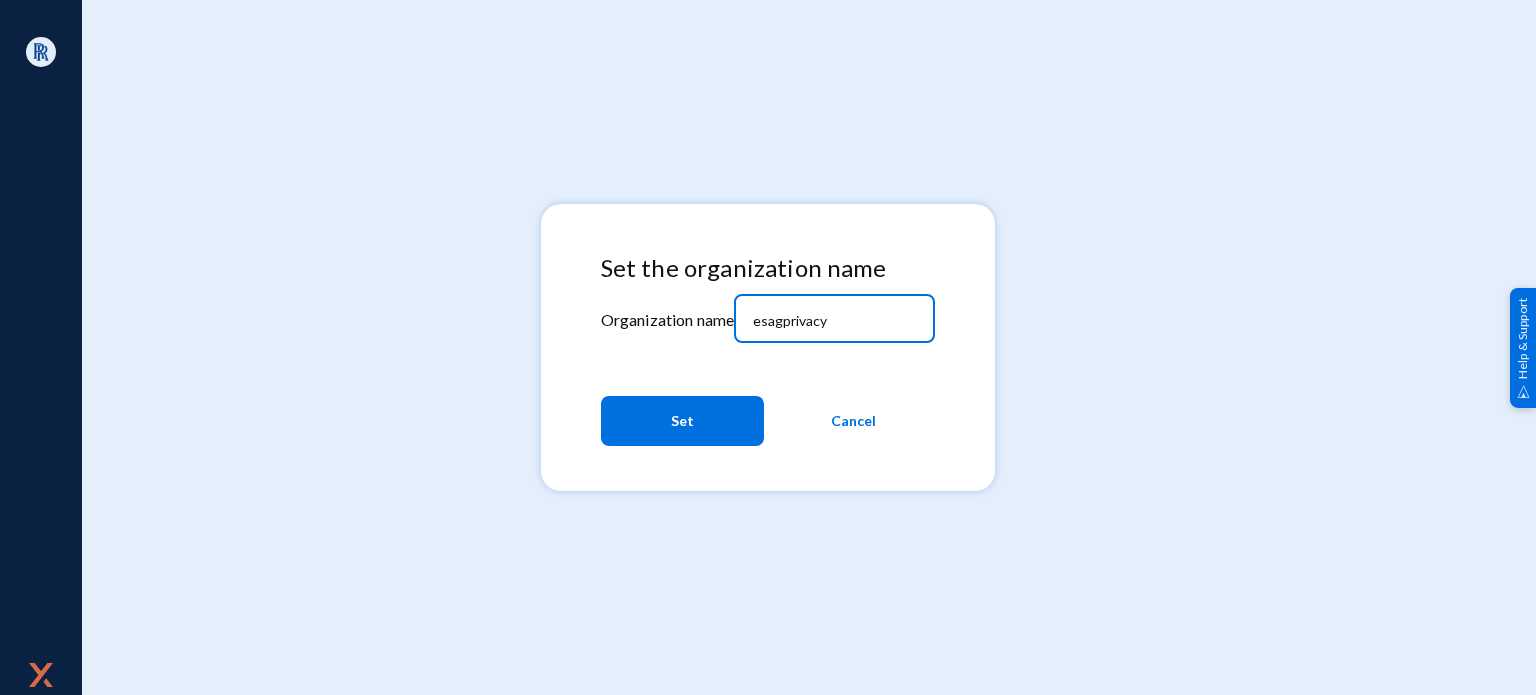type on "esagprivacy" 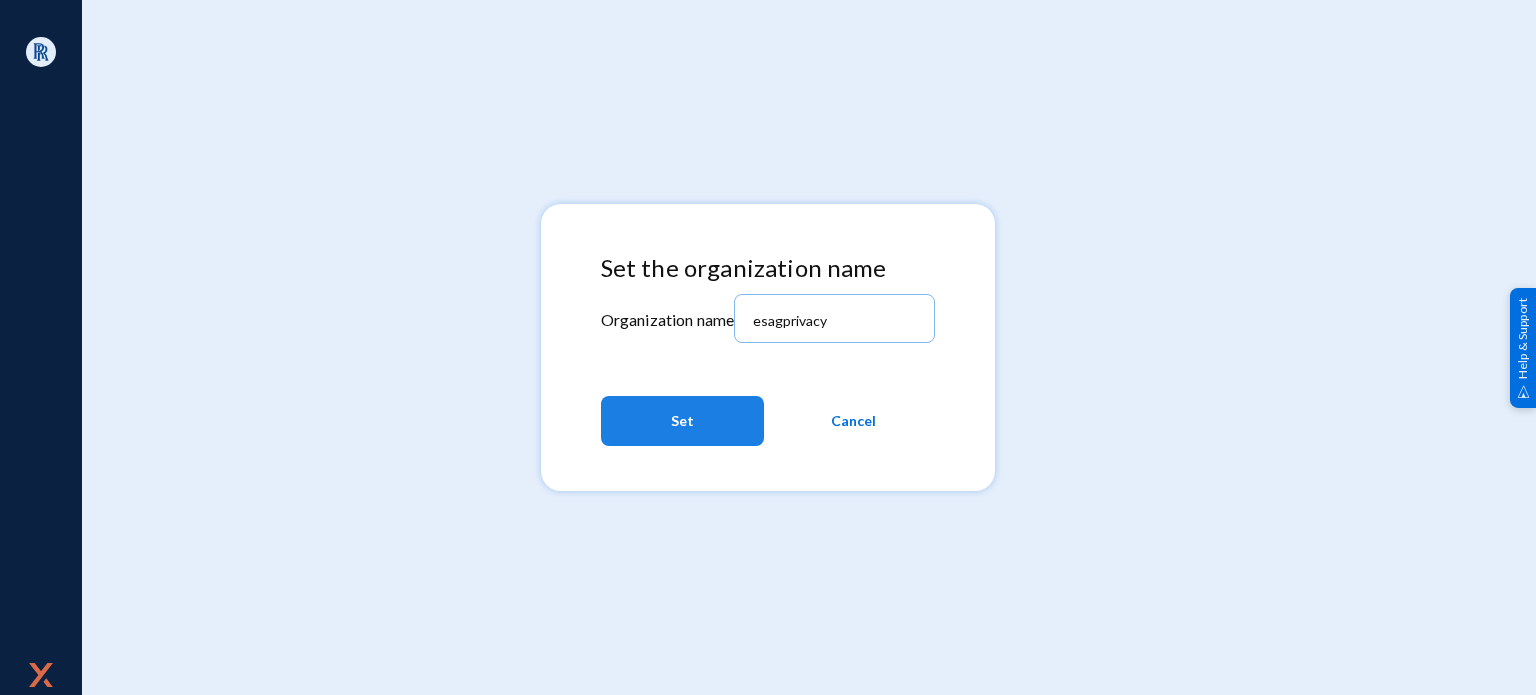 click on "Set" 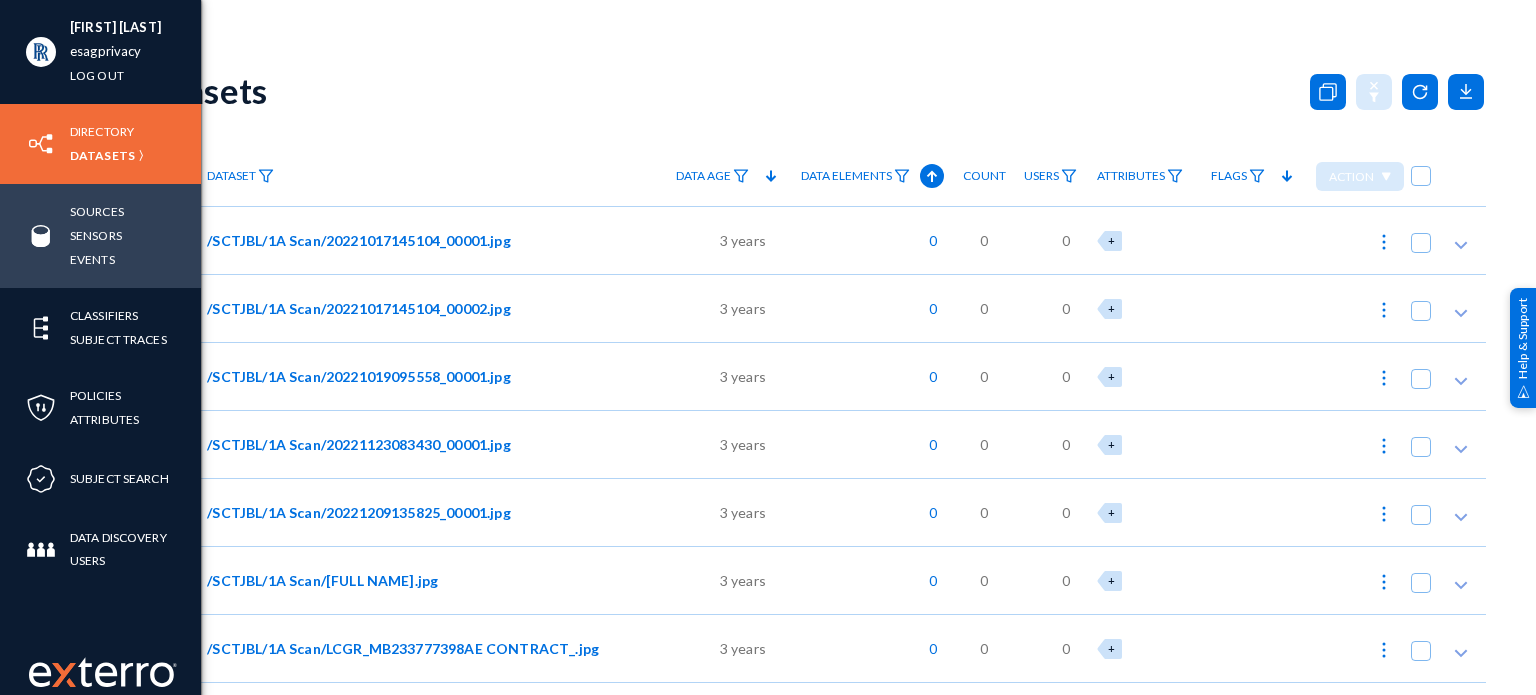 scroll, scrollTop: 0, scrollLeft: 0, axis: both 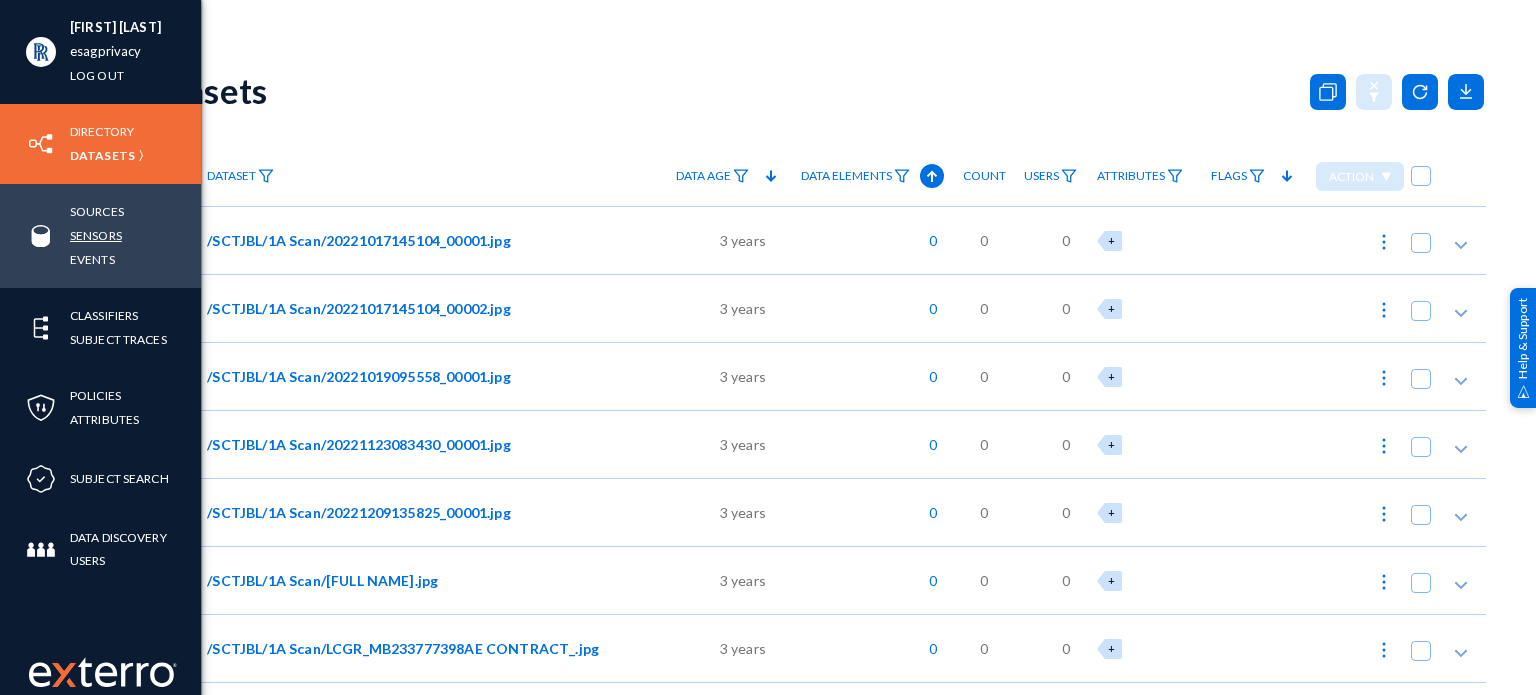 click on "Sensors" at bounding box center (96, 235) 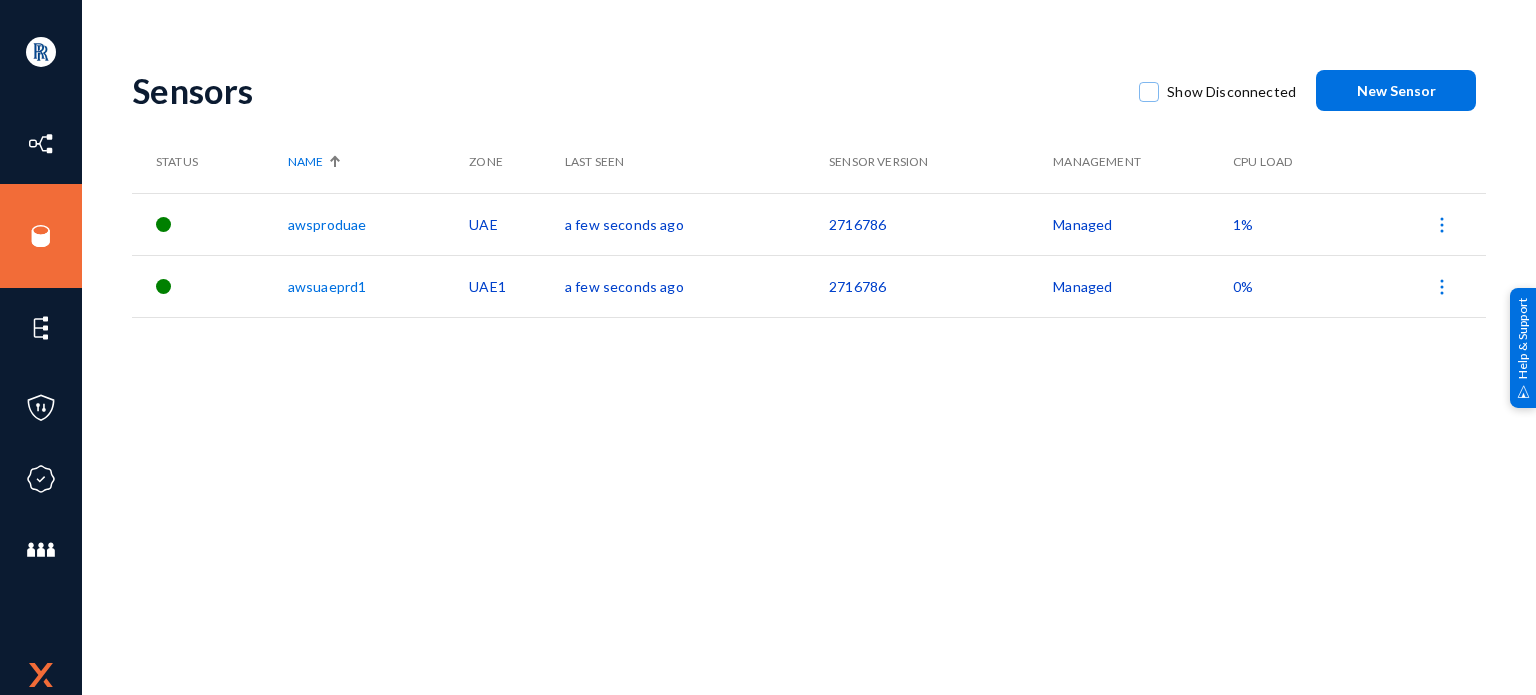 drag, startPoint x: 813, startPoint y: 231, endPoint x: 733, endPoint y: 232, distance: 80.00625 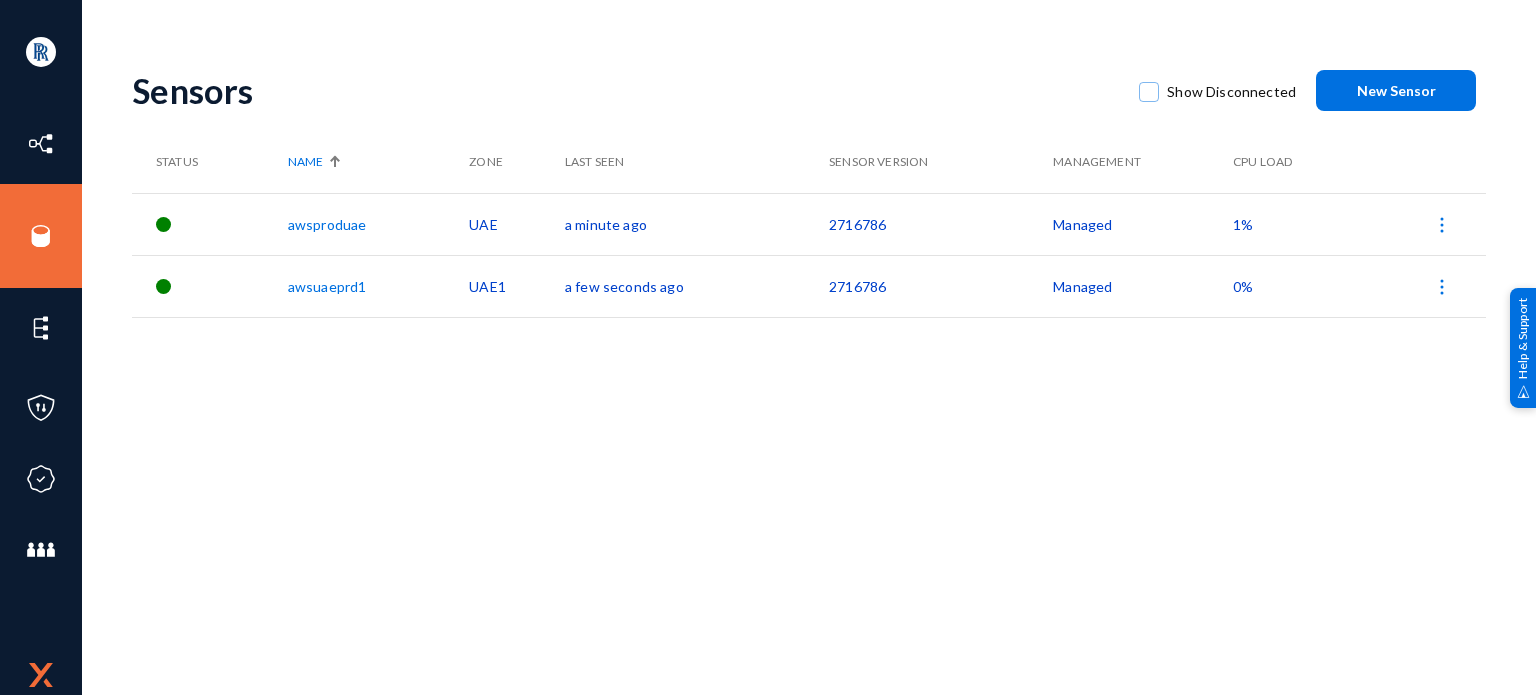 click 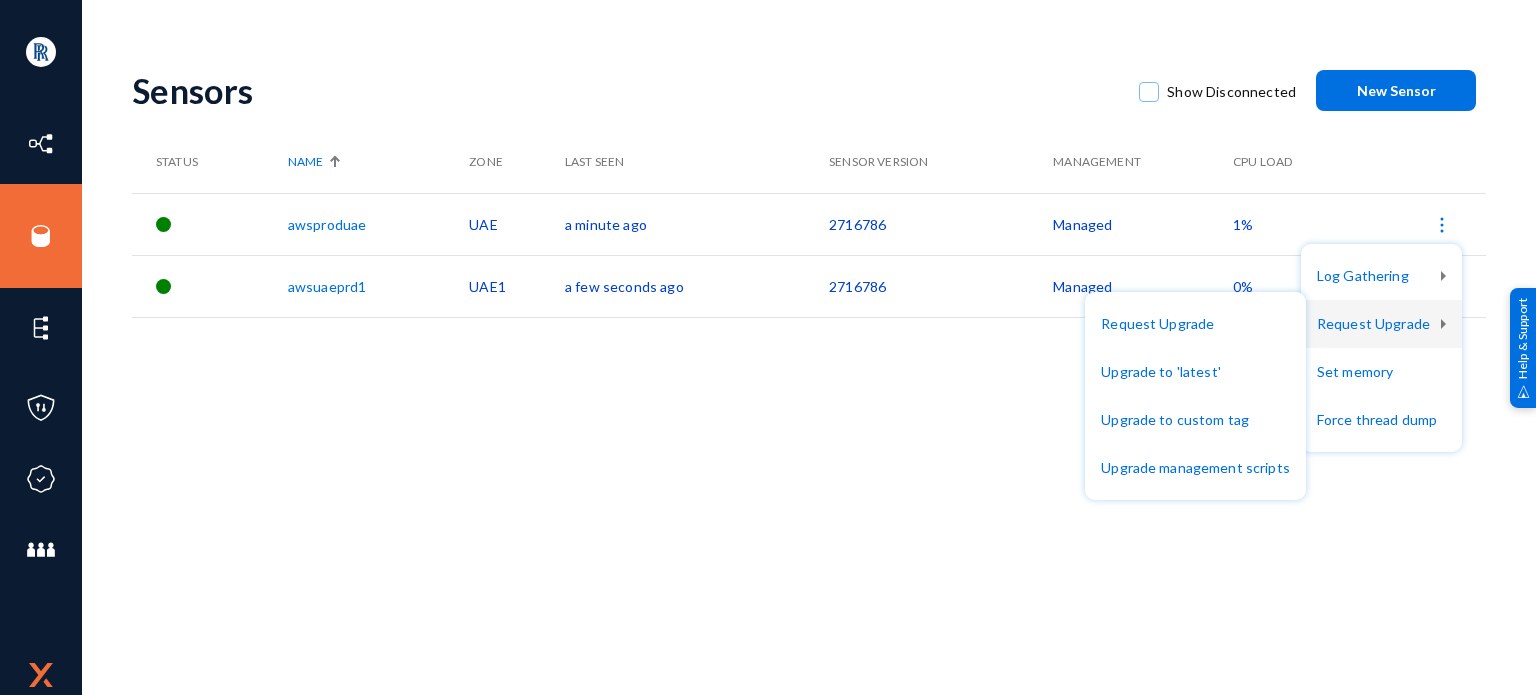click at bounding box center (768, 347) 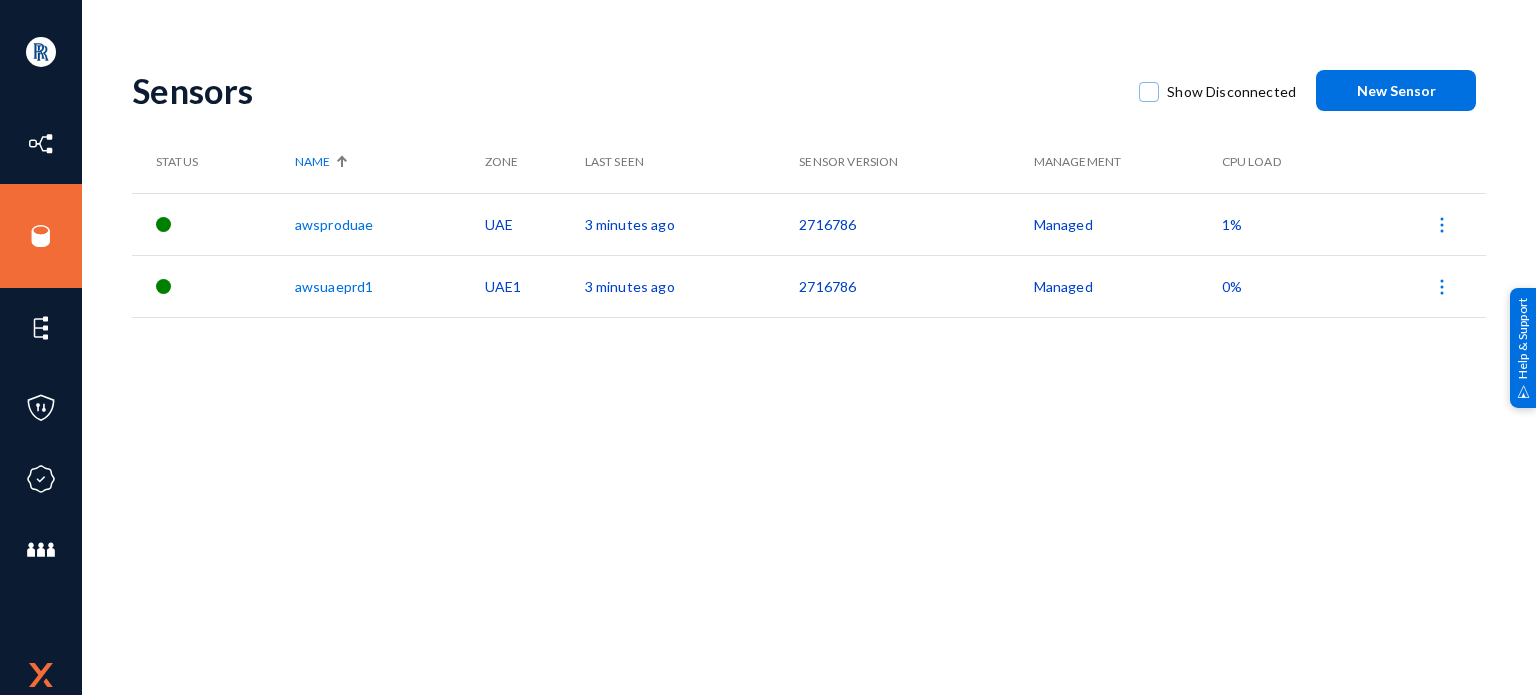 drag, startPoint x: 823, startPoint y: 224, endPoint x: 770, endPoint y: 227, distance: 53.08484 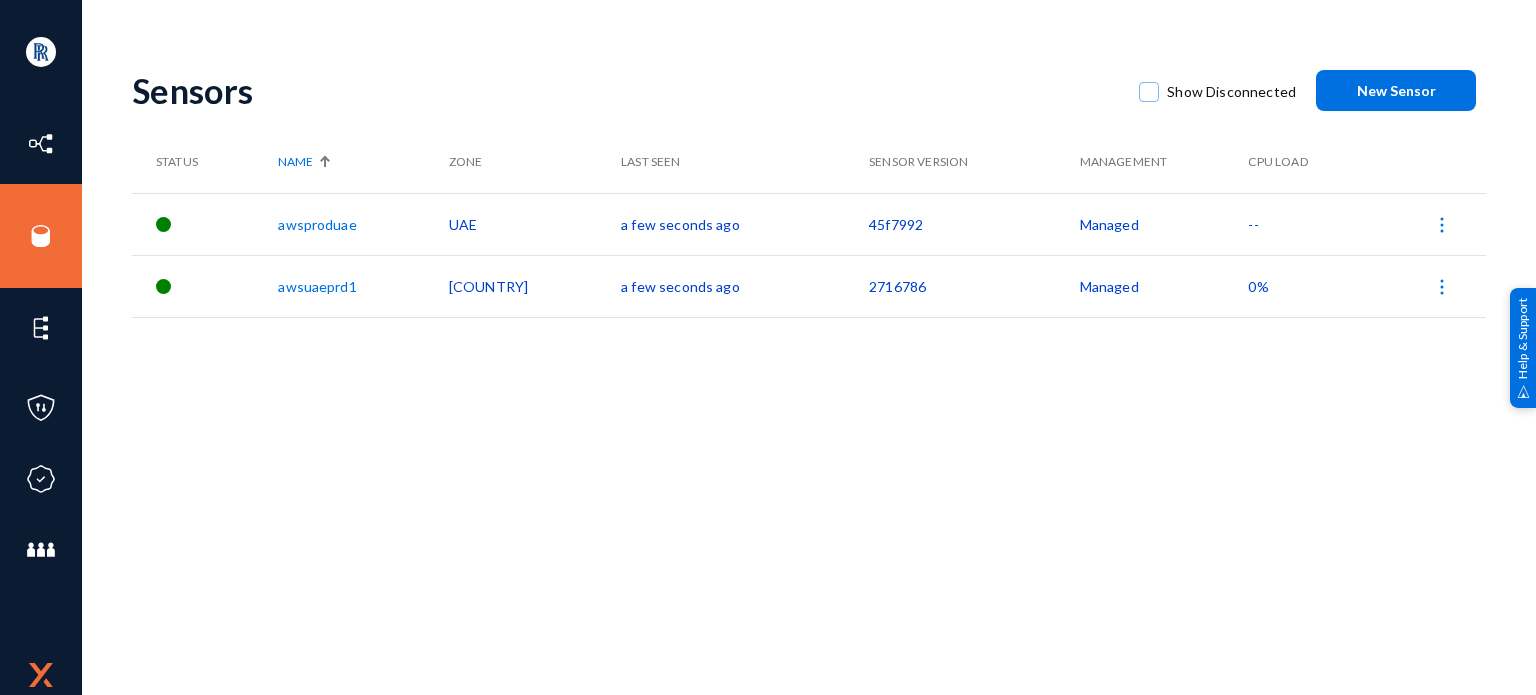 scroll, scrollTop: 0, scrollLeft: 0, axis: both 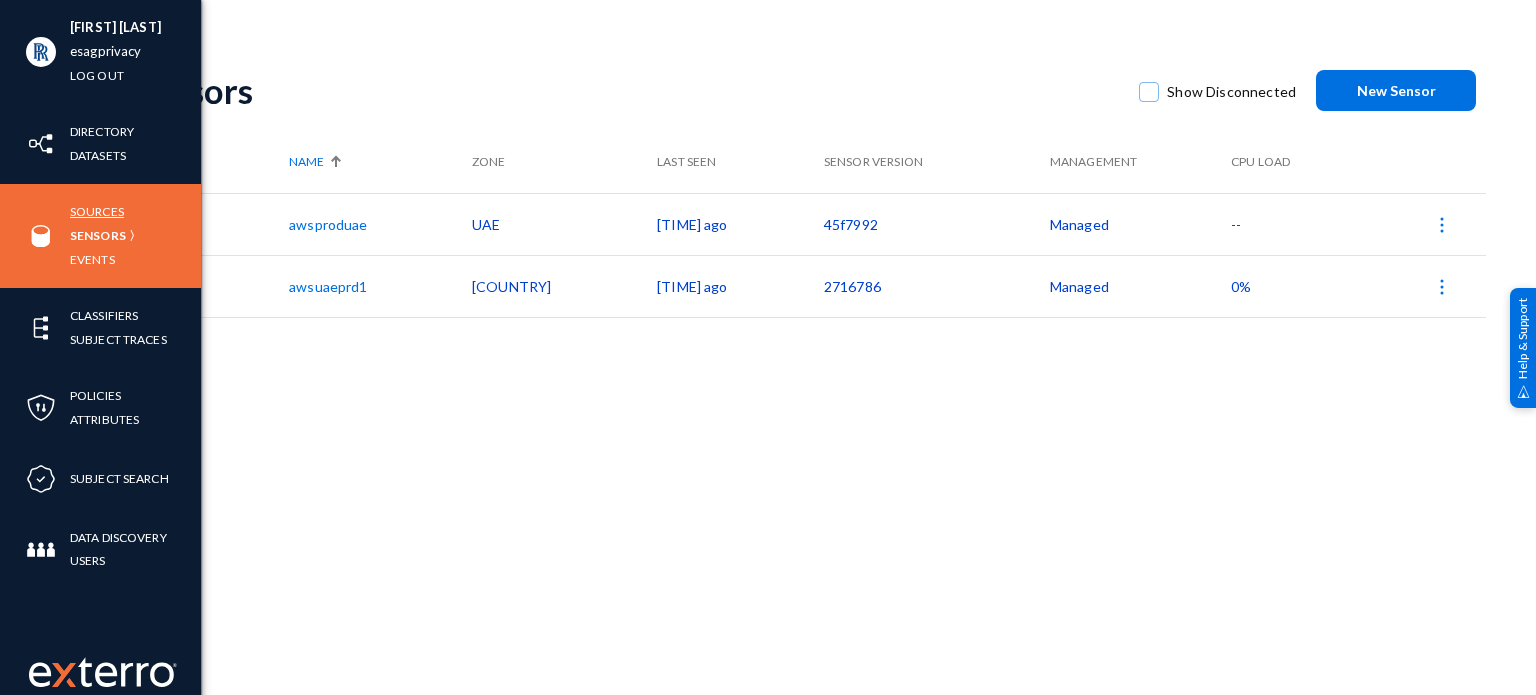 click on "Sources" at bounding box center (97, 211) 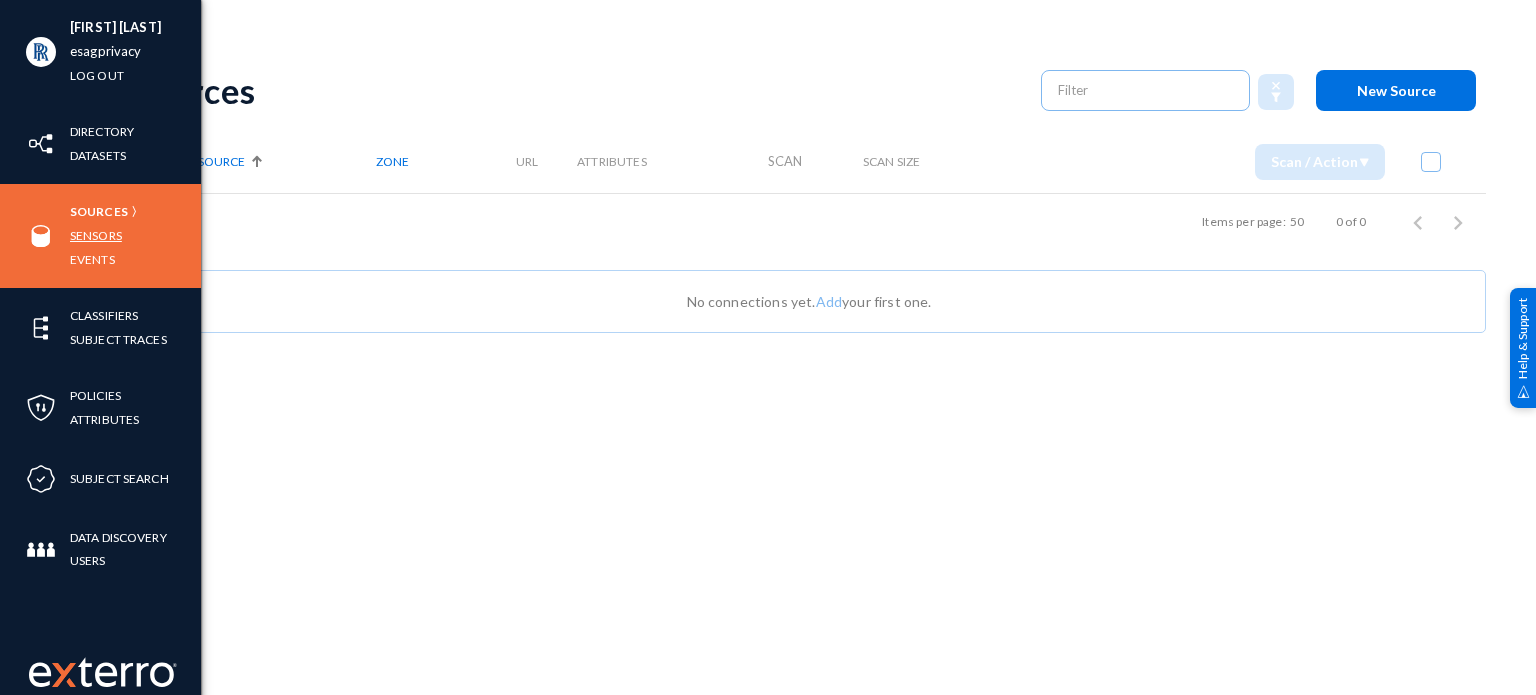 click on "Sensors" at bounding box center [96, 235] 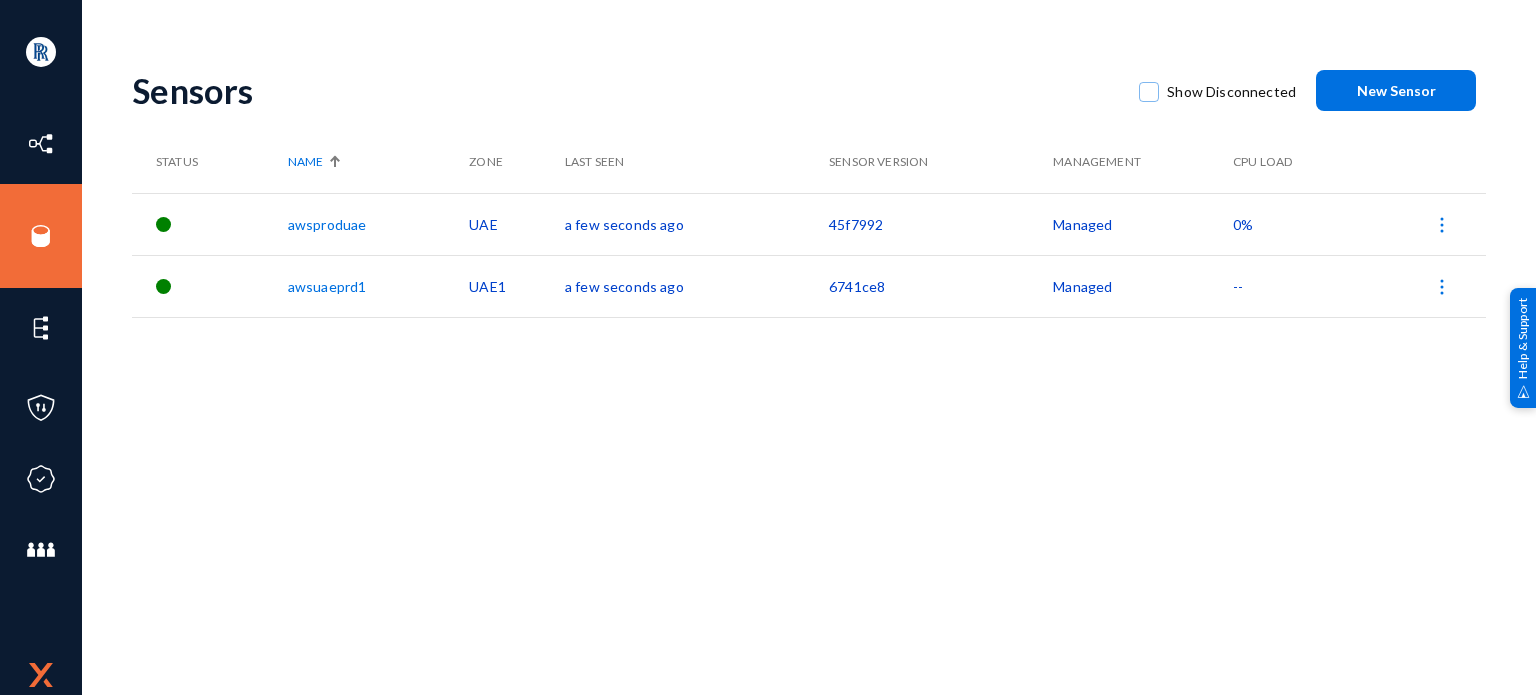 scroll, scrollTop: 0, scrollLeft: 0, axis: both 